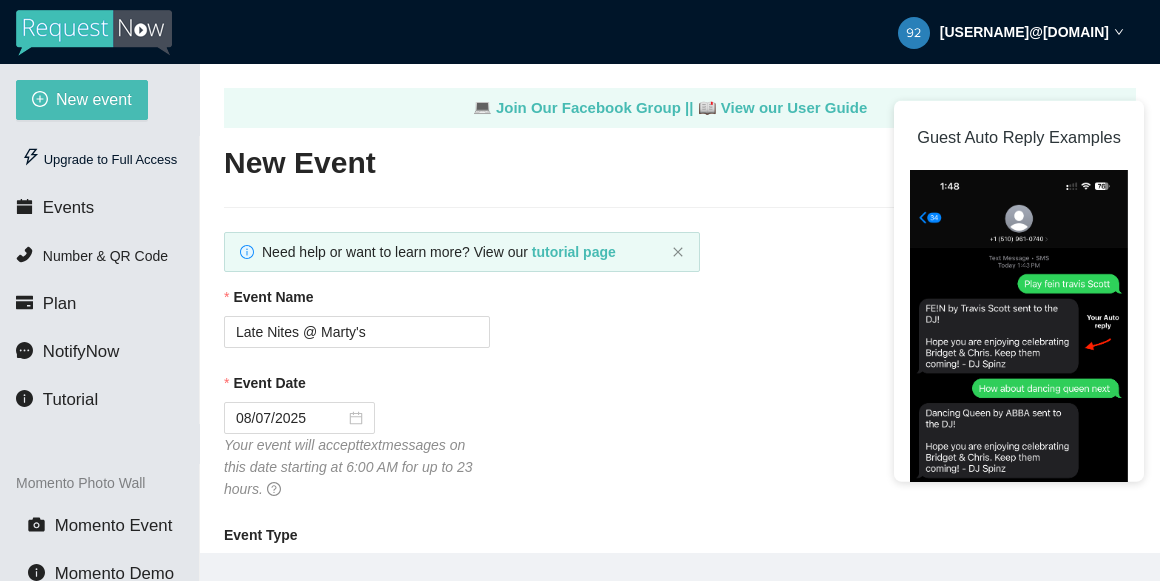 scroll, scrollTop: 0, scrollLeft: 0, axis: both 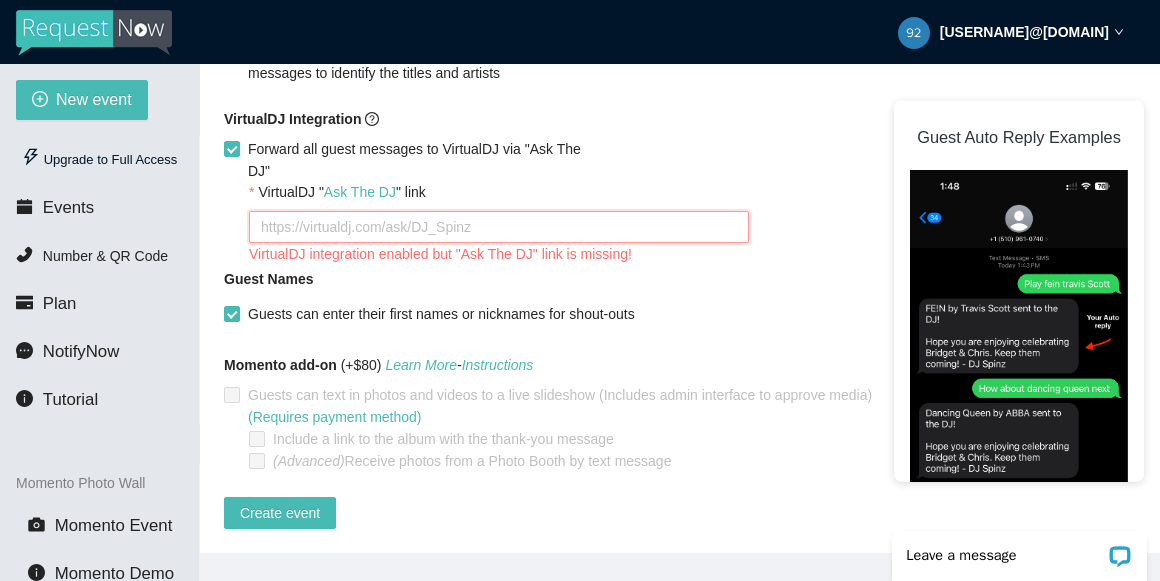 click on "VirtualDJ " Ask The DJ " link" at bounding box center [499, 227] 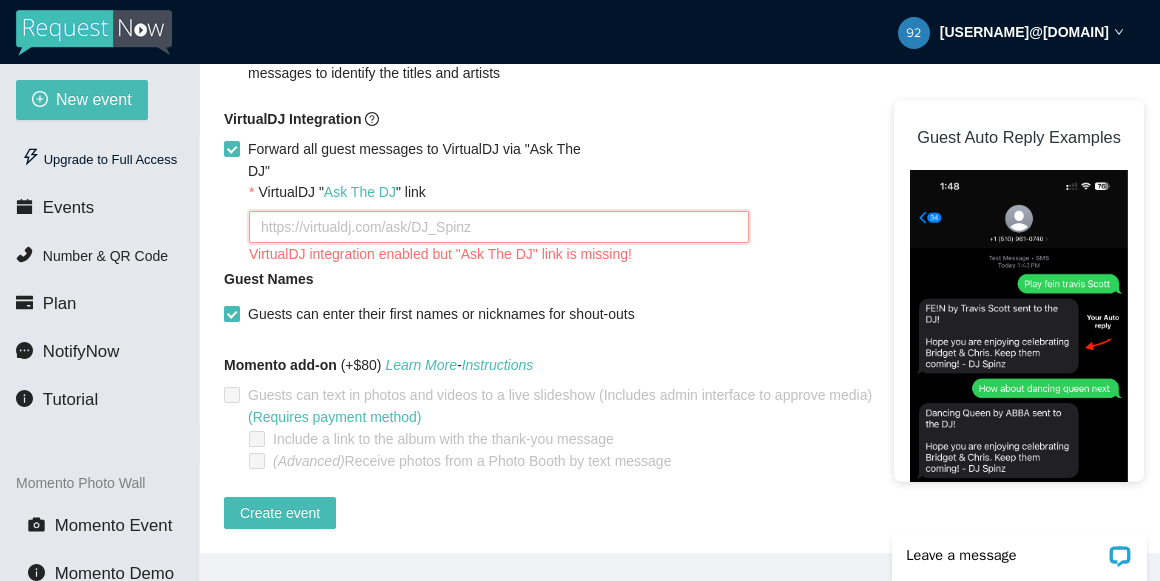type on "h" 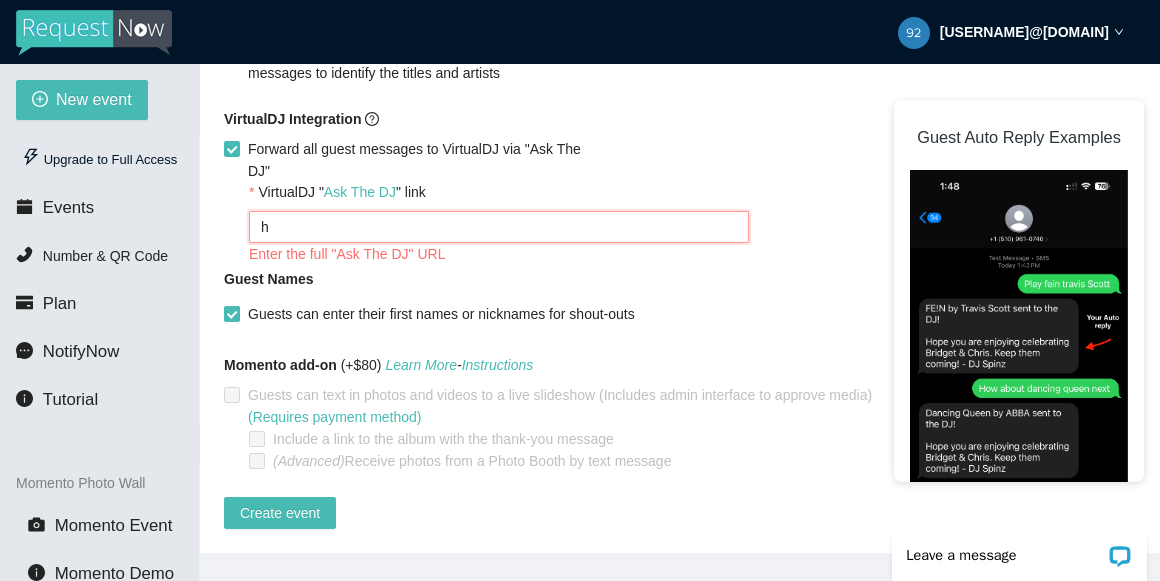 type on "ht" 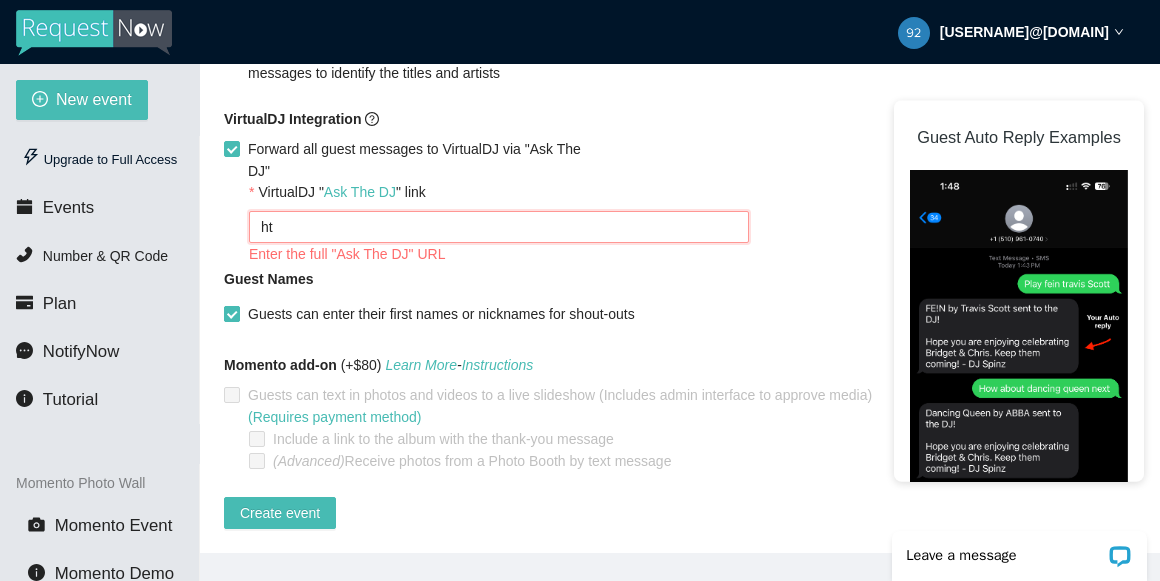 type on "htt" 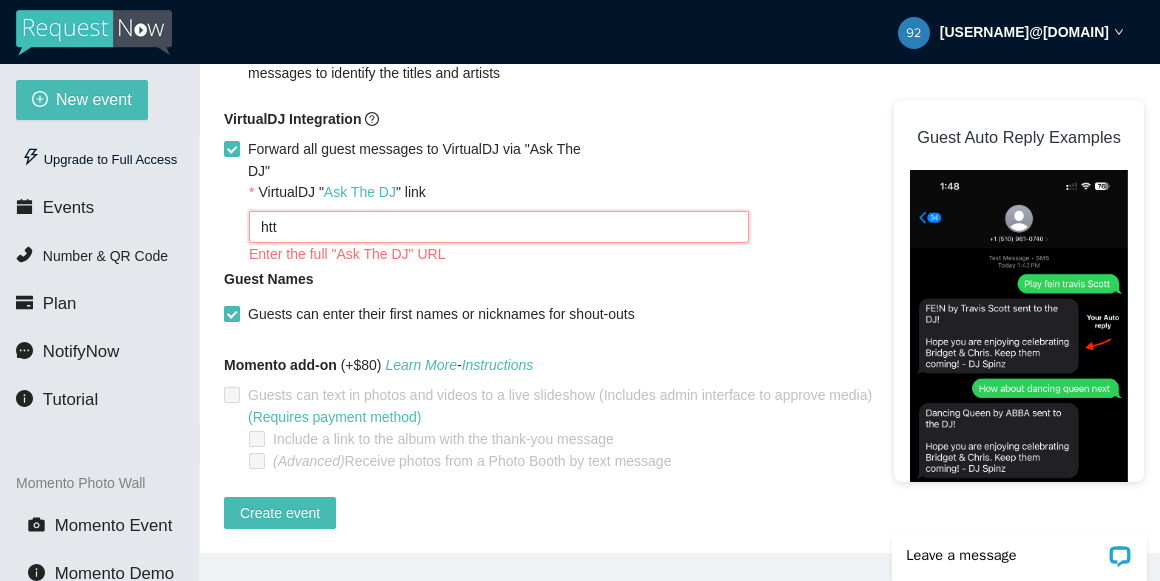 type on "ht" 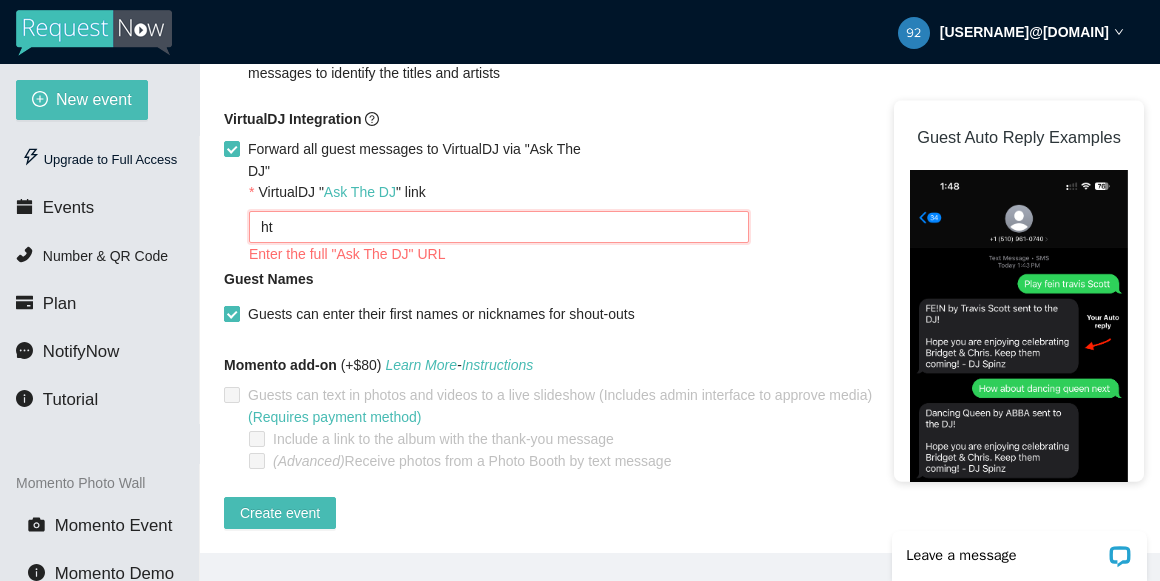 type on "h" 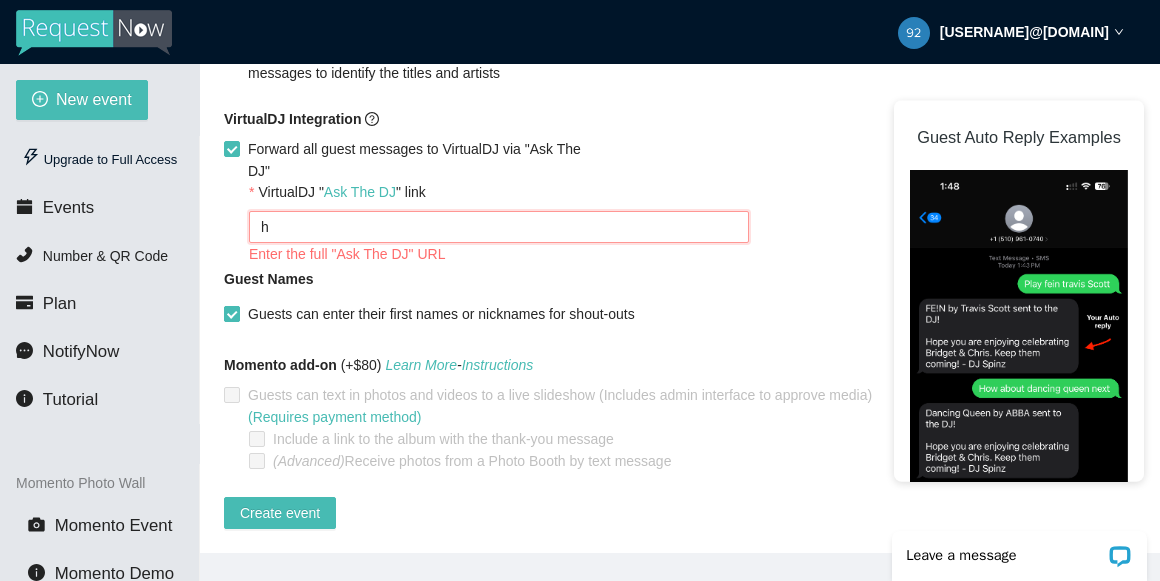 type 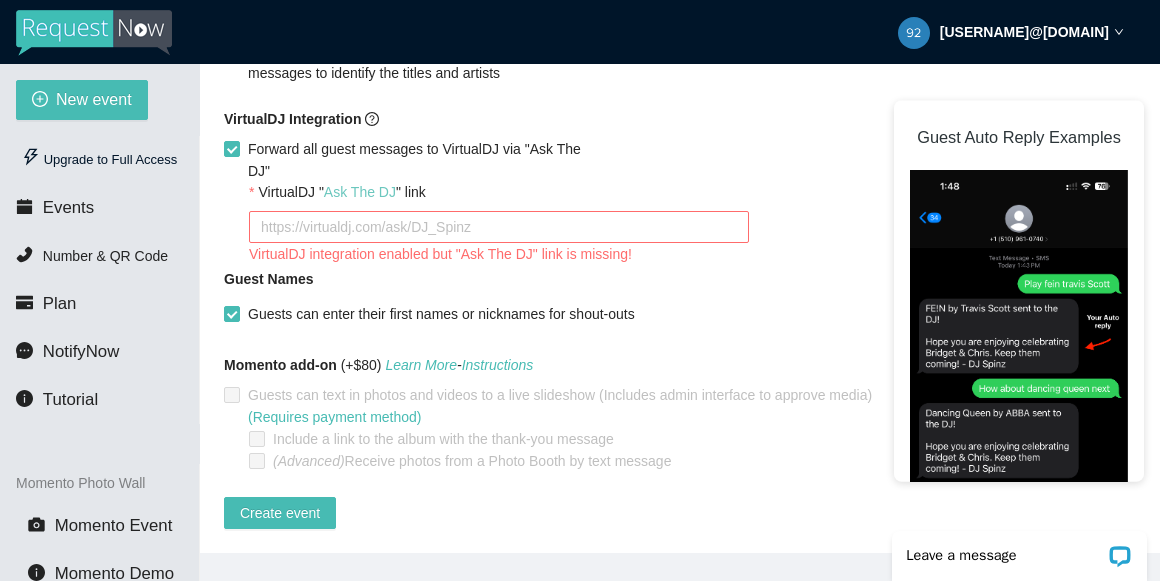 click on "Ask The DJ" at bounding box center (360, 192) 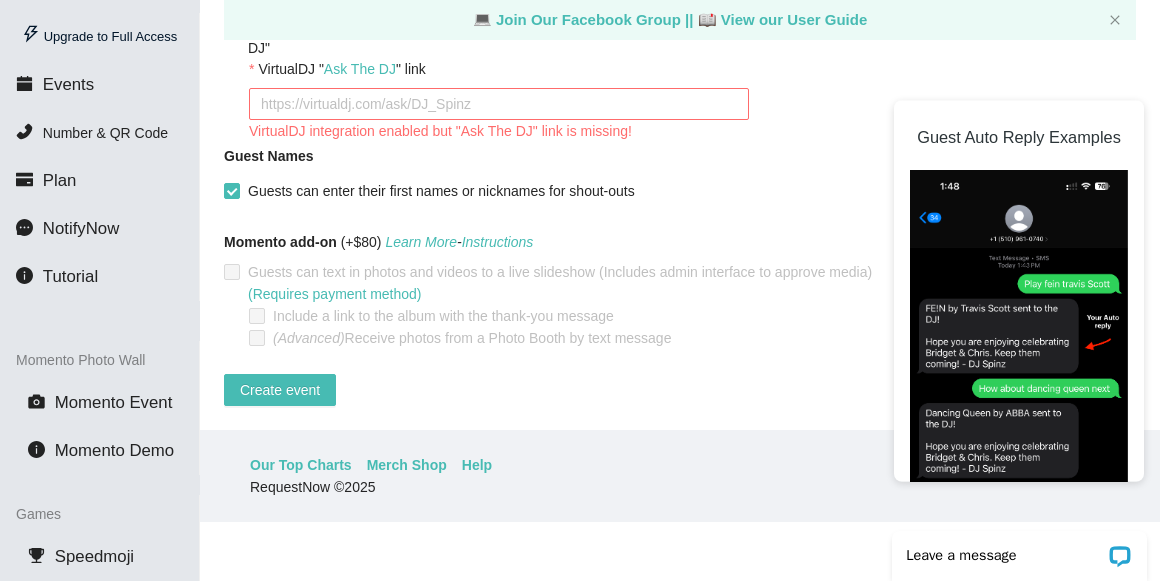 scroll, scrollTop: 0, scrollLeft: 0, axis: both 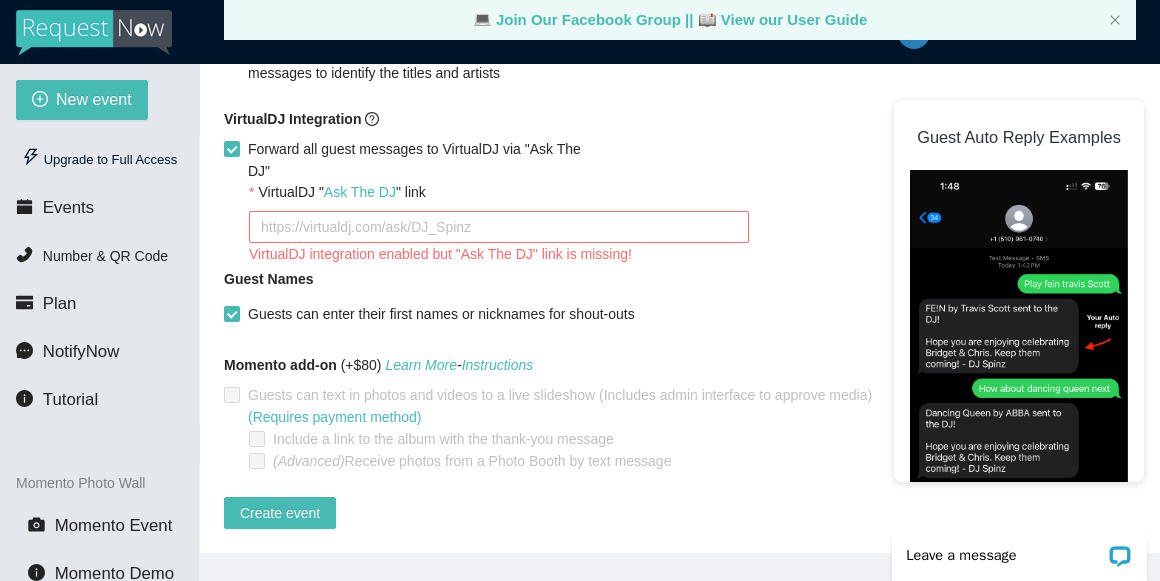 click at bounding box center [94, 33] 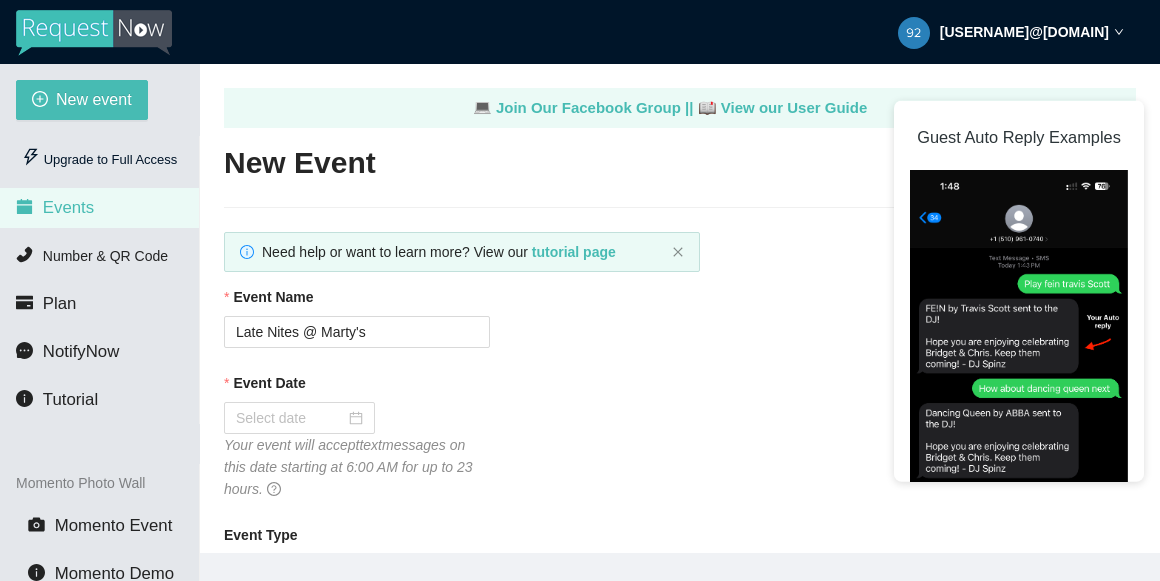 click at bounding box center (94, 33) 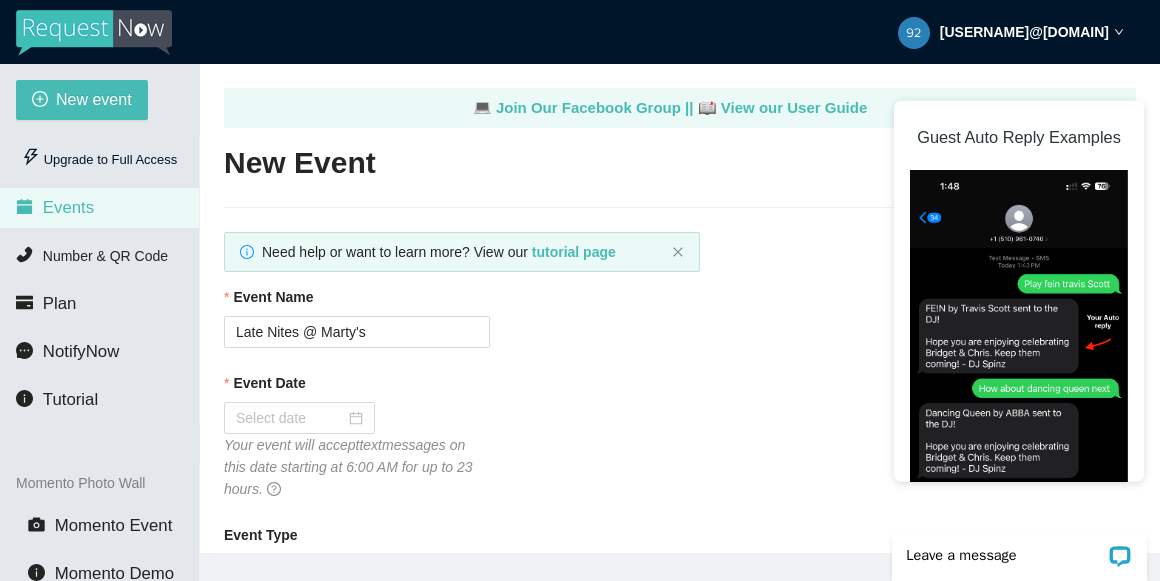 scroll, scrollTop: 0, scrollLeft: 0, axis: both 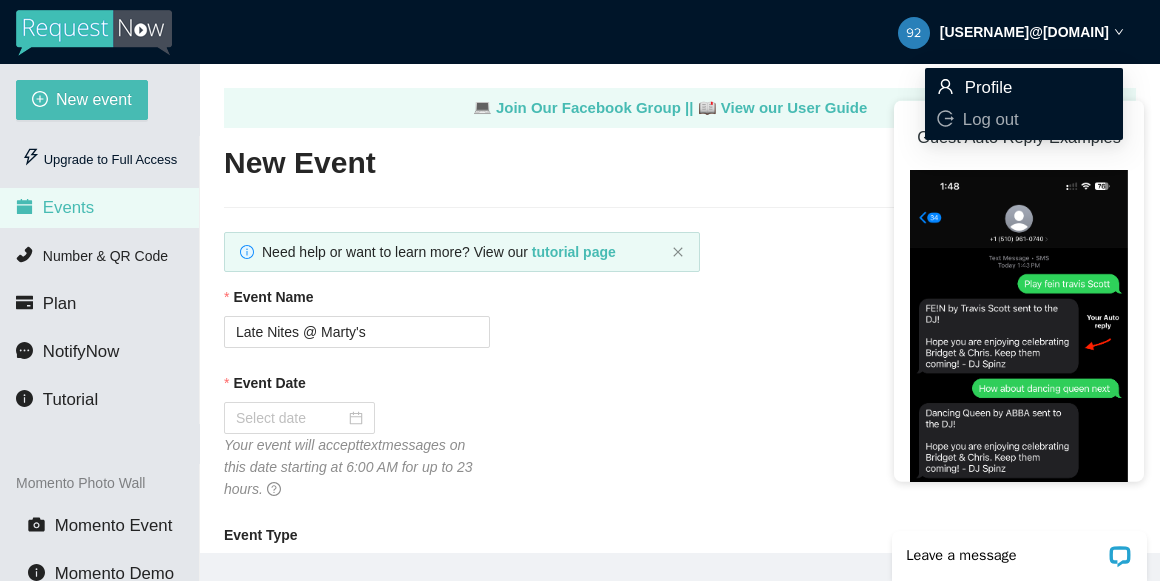 click on "Profile" at bounding box center (989, 87) 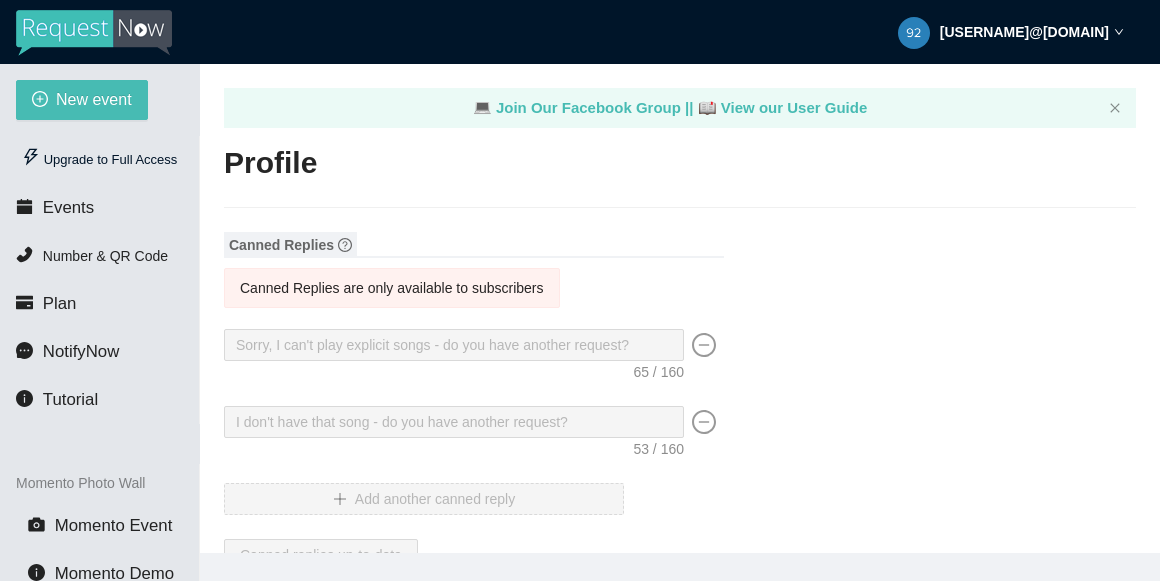 type on "https://virtualdj.com/ask/DJ_Spinz" 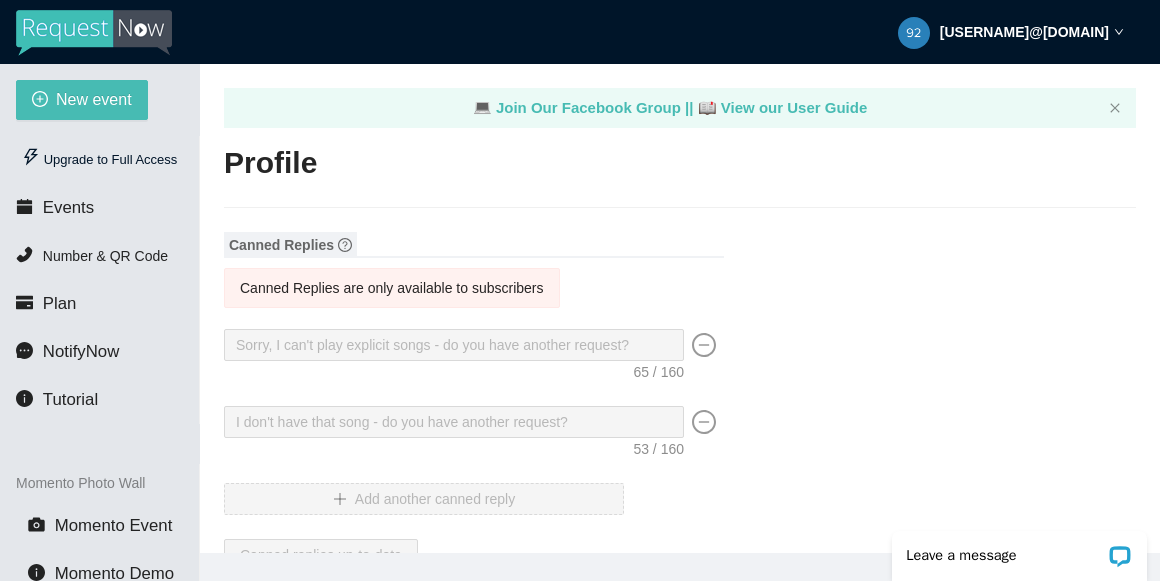 scroll, scrollTop: 0, scrollLeft: 0, axis: both 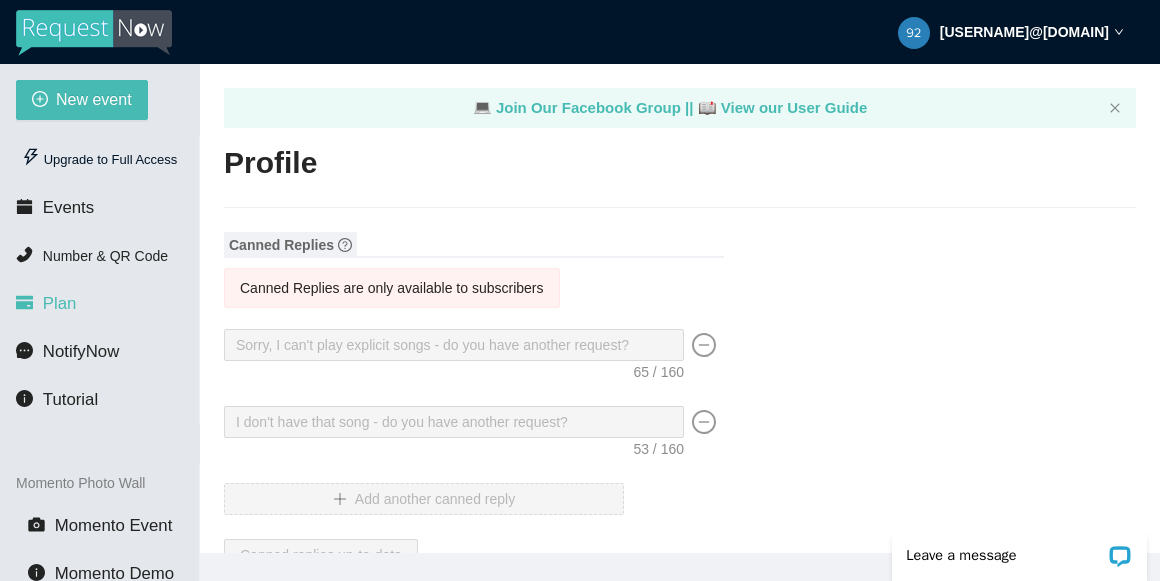 click on "Plan" at bounding box center (60, 303) 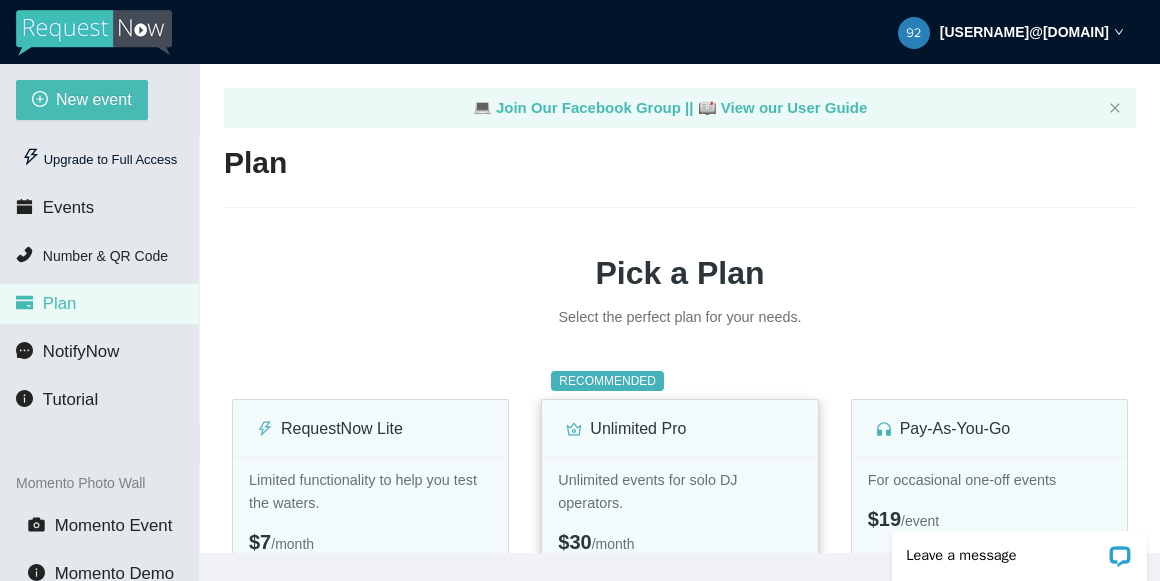 scroll, scrollTop: 0, scrollLeft: 0, axis: both 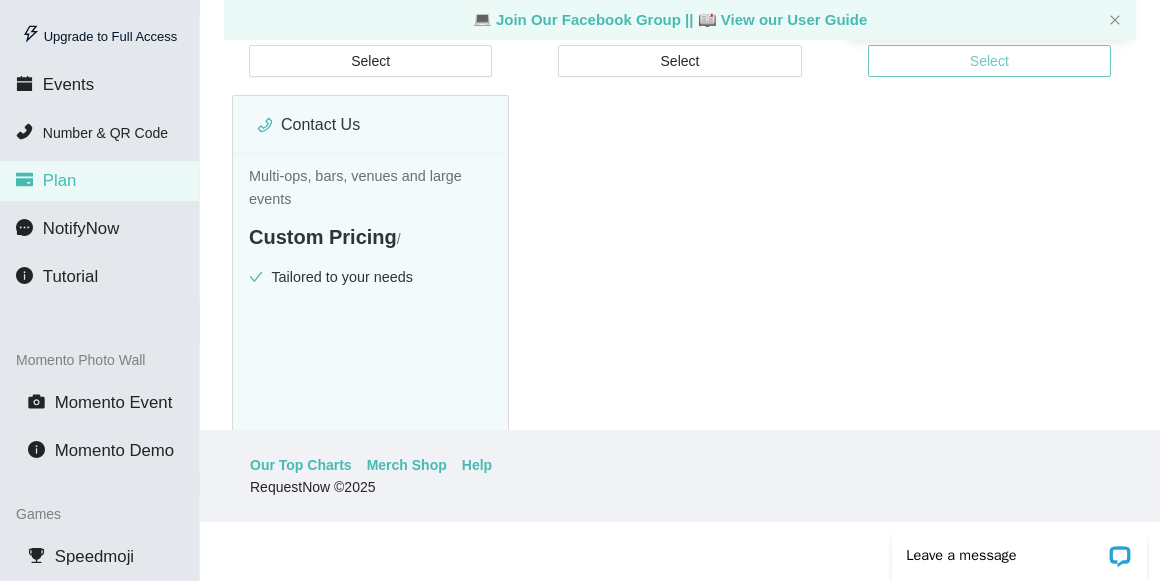 click on "Select" at bounding box center [989, 61] 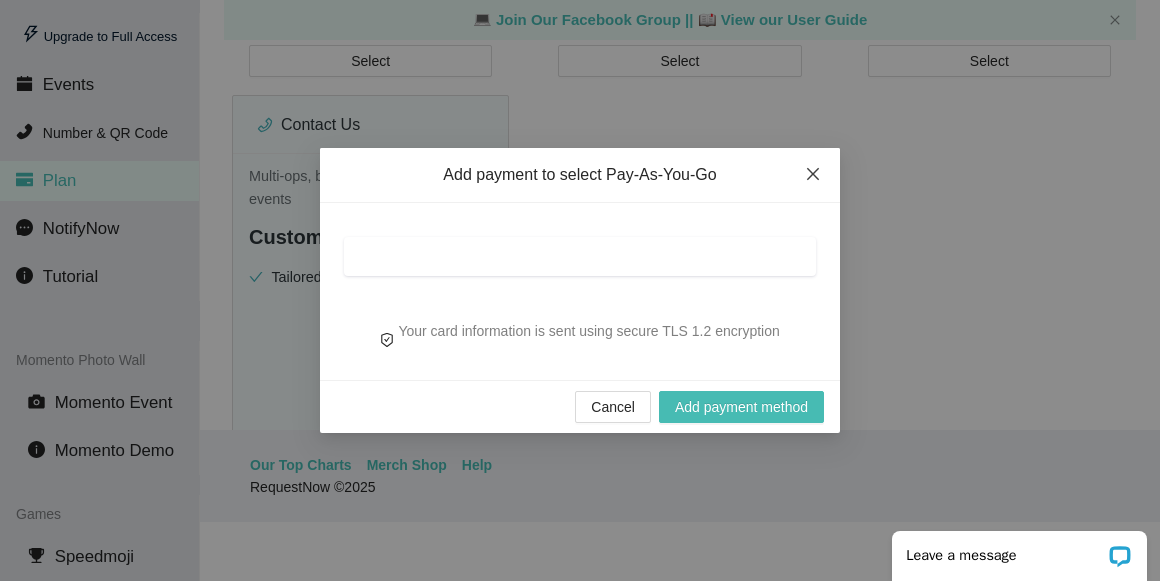 click at bounding box center (813, 175) 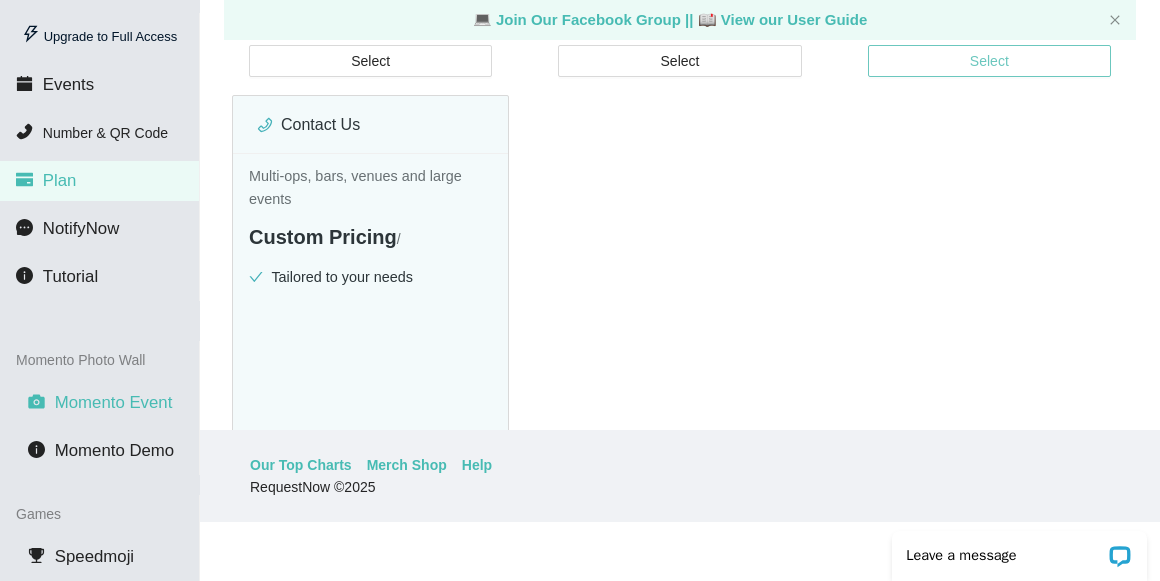 scroll, scrollTop: 0, scrollLeft: 0, axis: both 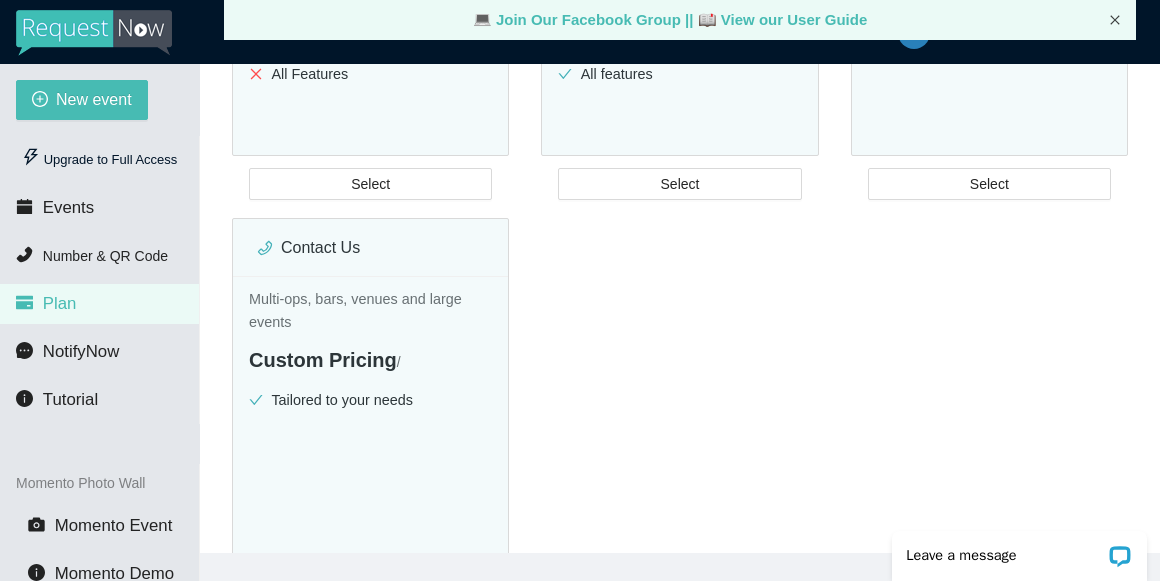 click 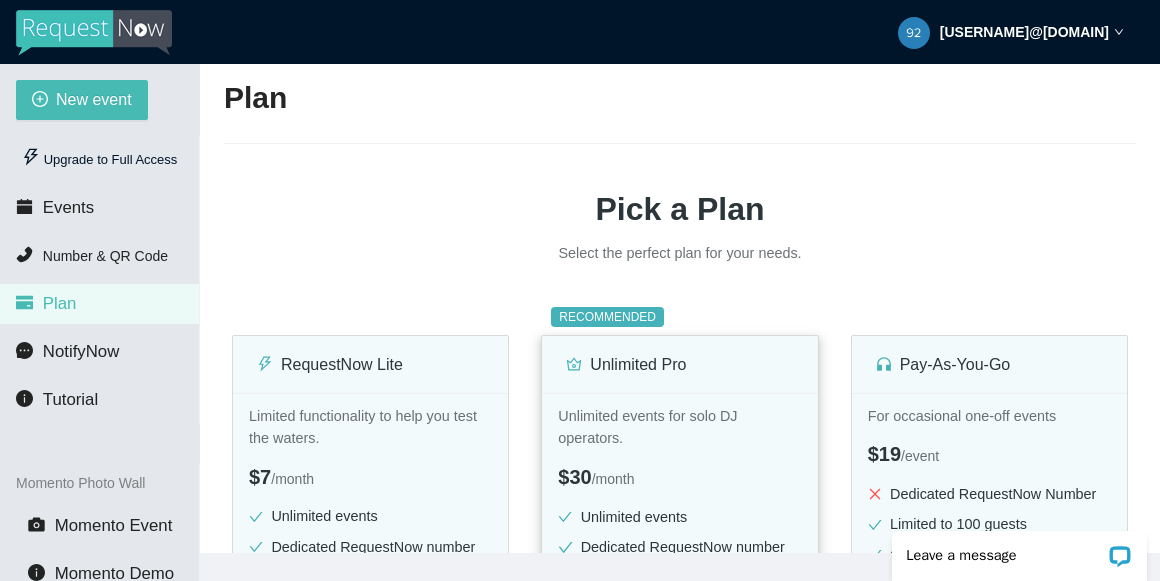 scroll, scrollTop: 0, scrollLeft: 0, axis: both 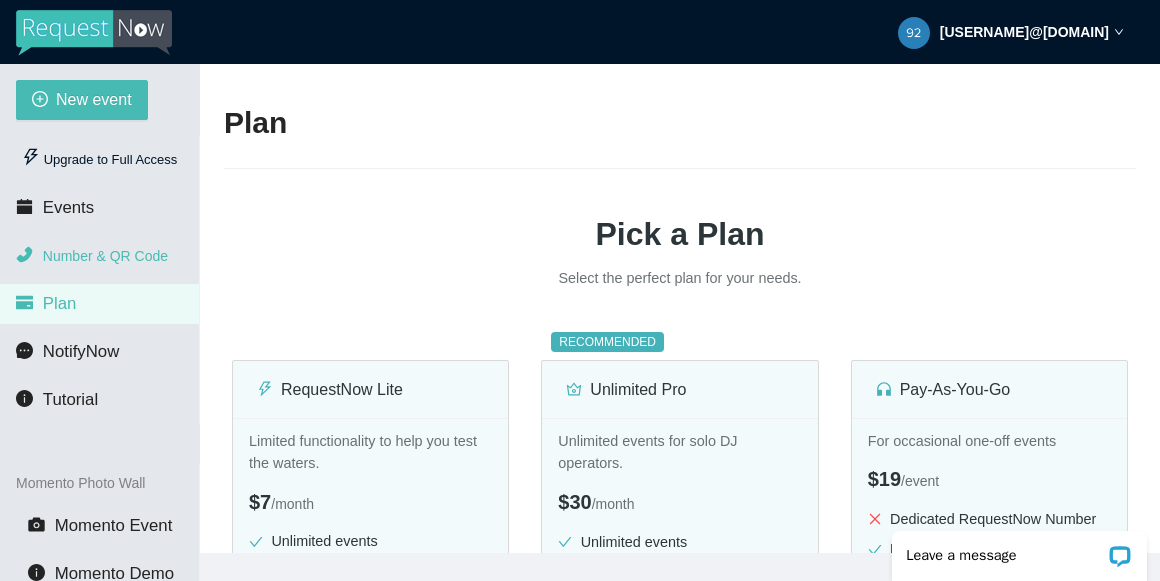 click on "Number & QR Code" at bounding box center (99, 256) 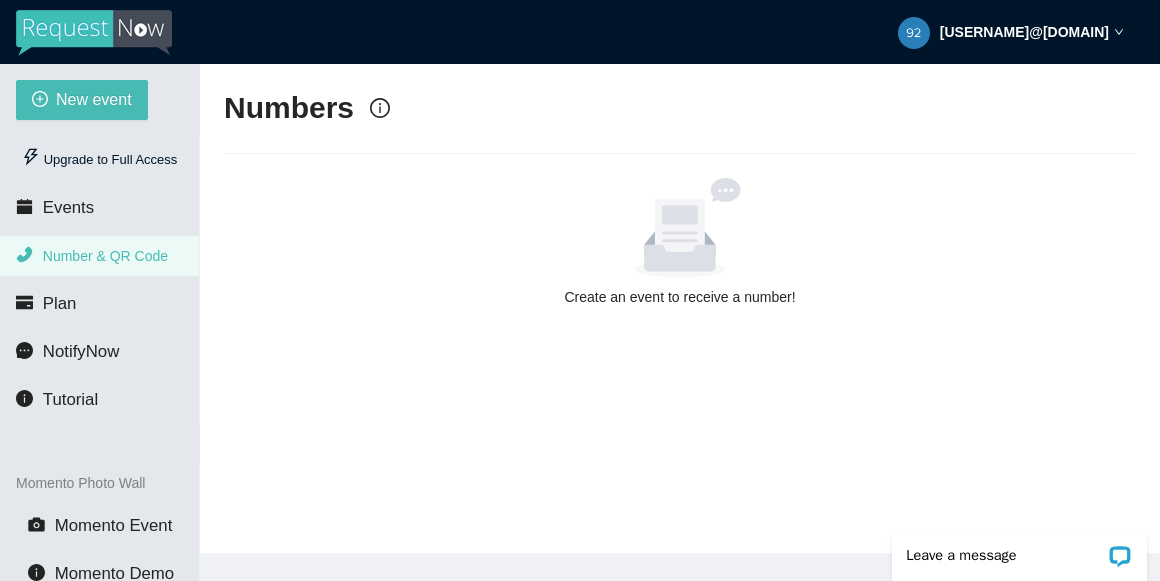 scroll, scrollTop: 0, scrollLeft: 0, axis: both 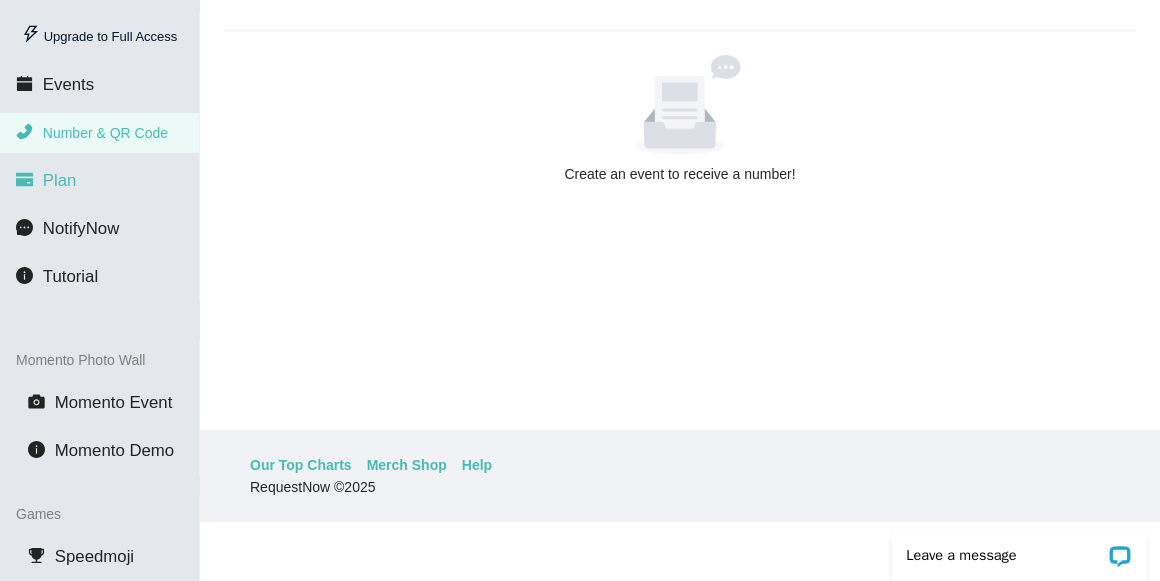 click on "Plan" at bounding box center [60, 180] 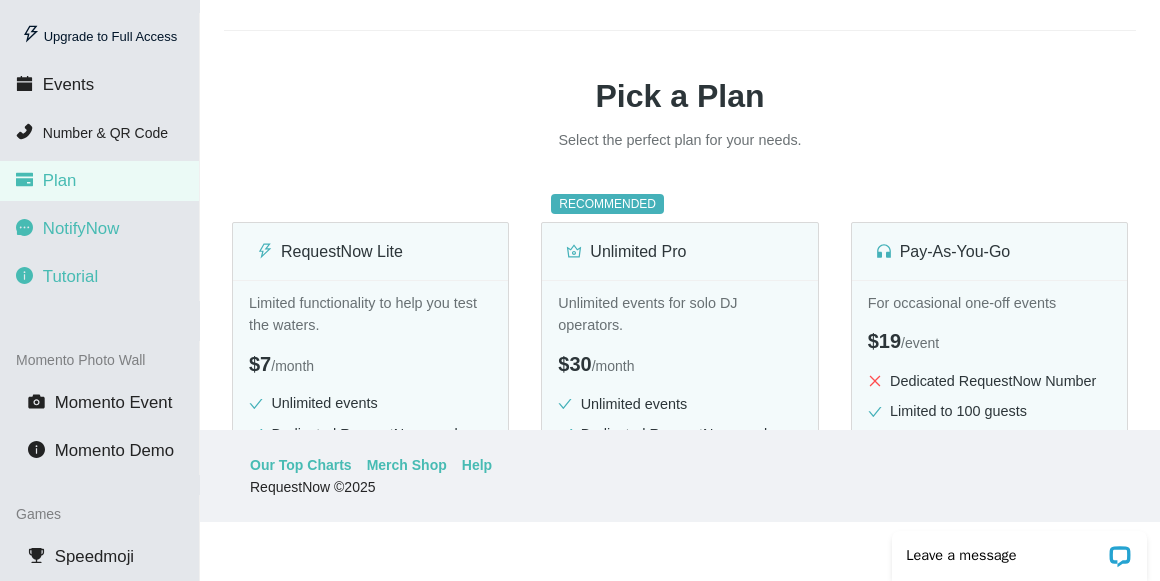 scroll, scrollTop: 0, scrollLeft: 0, axis: both 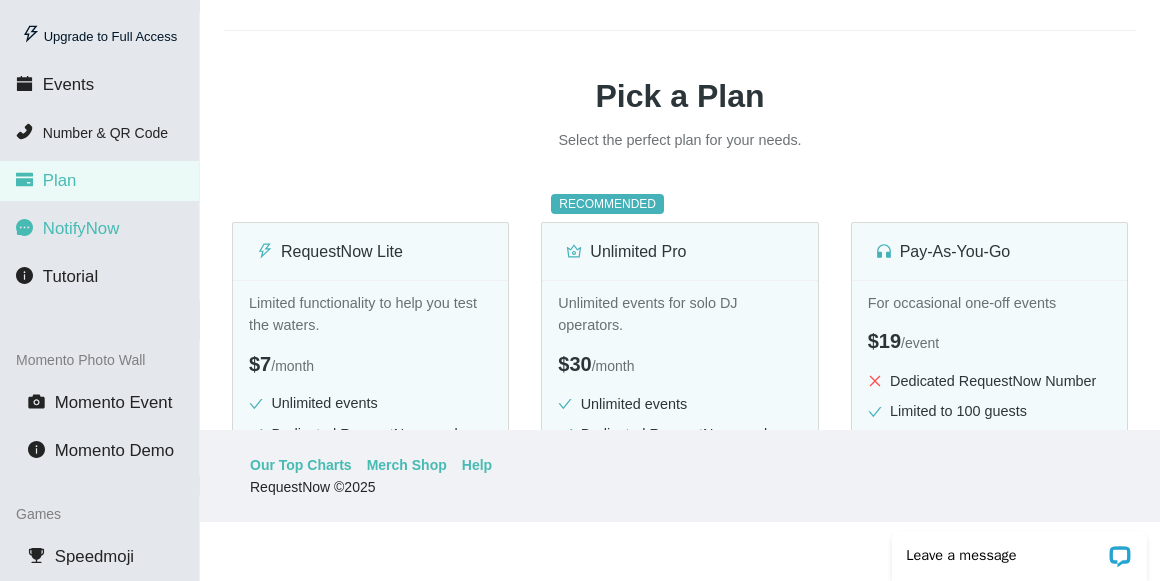 click on "NotifyNow" at bounding box center (81, 228) 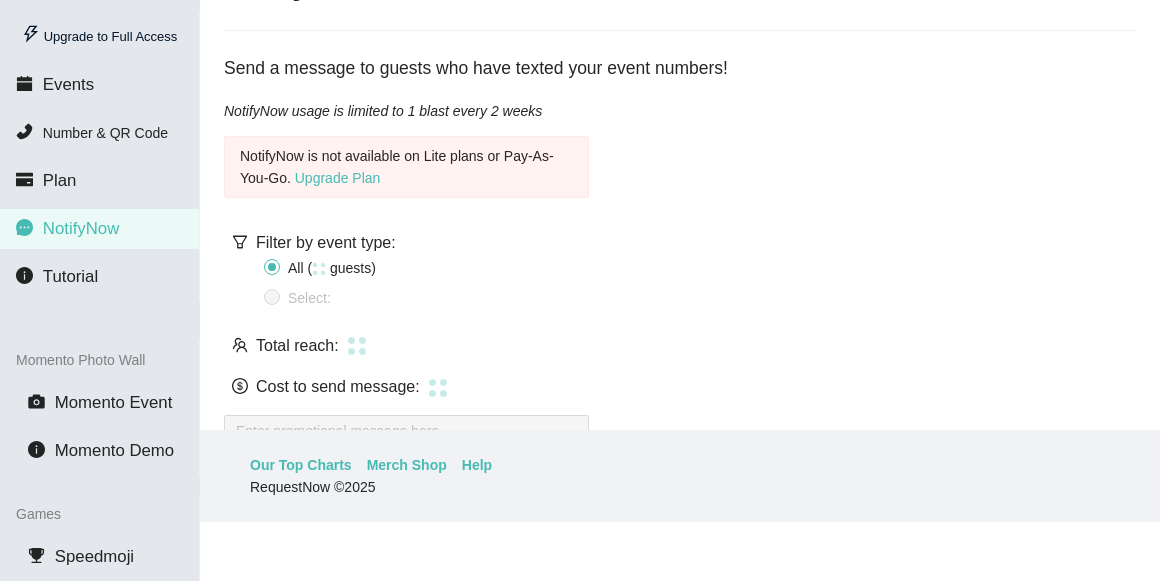type 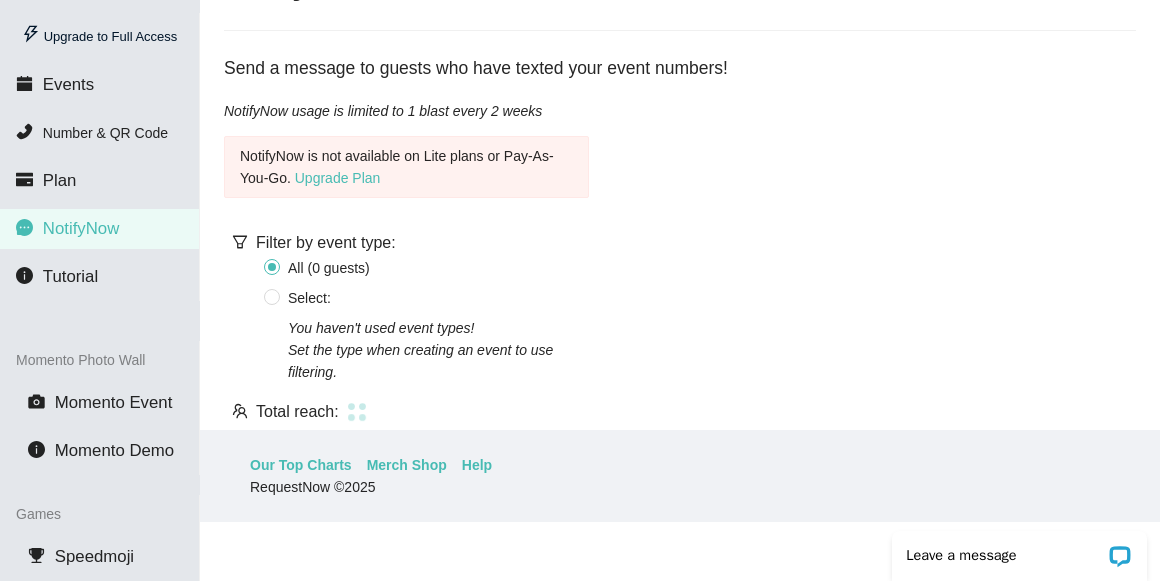 scroll, scrollTop: 0, scrollLeft: 0, axis: both 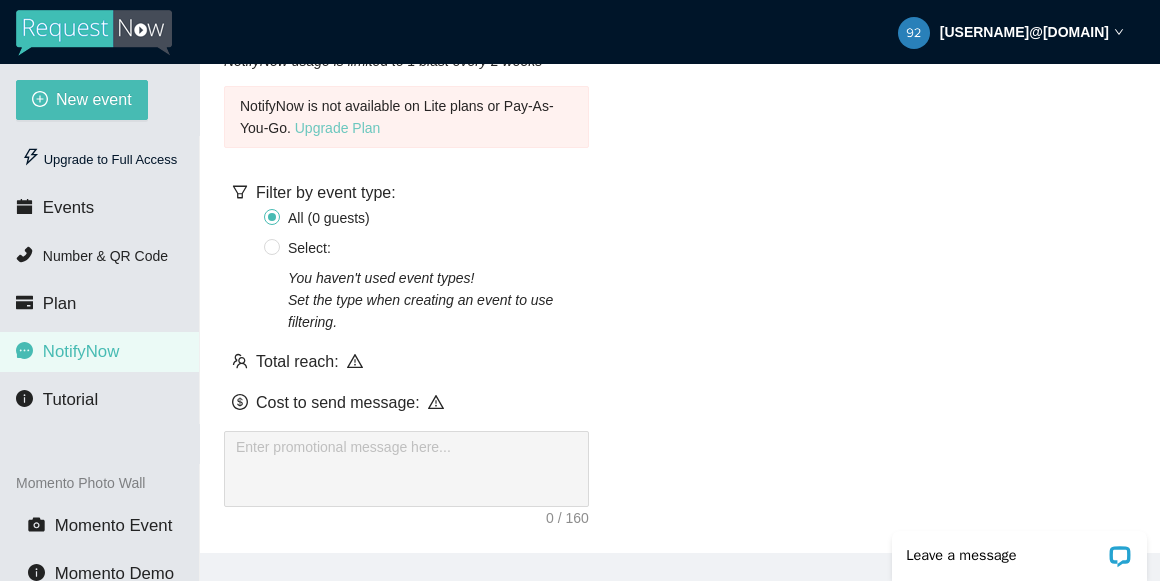 click on "Upgrade Plan" at bounding box center [338, 128] 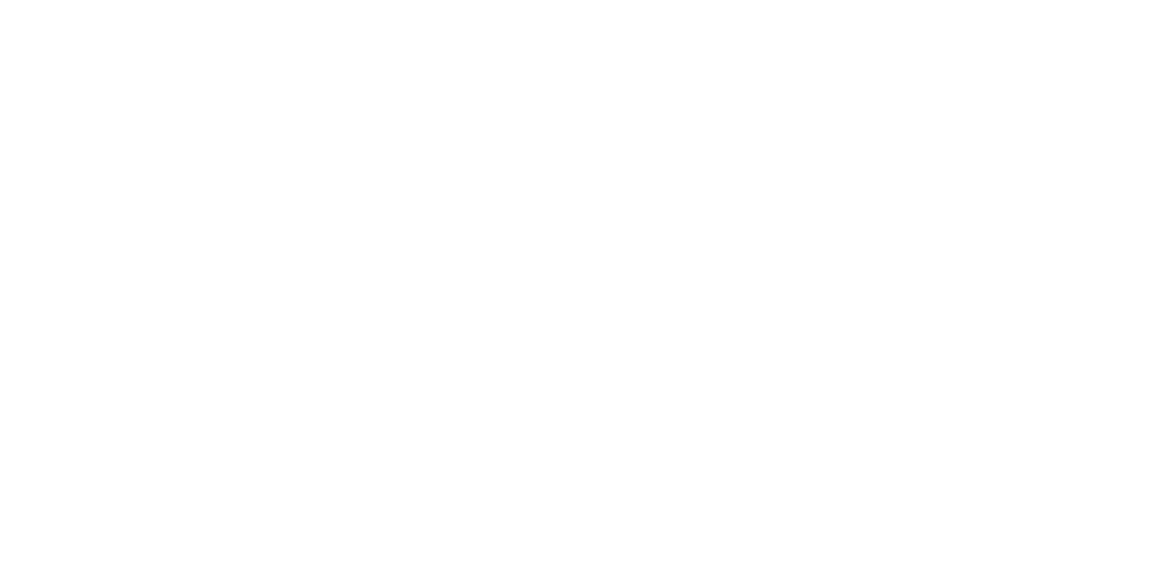 scroll, scrollTop: 0, scrollLeft: 0, axis: both 